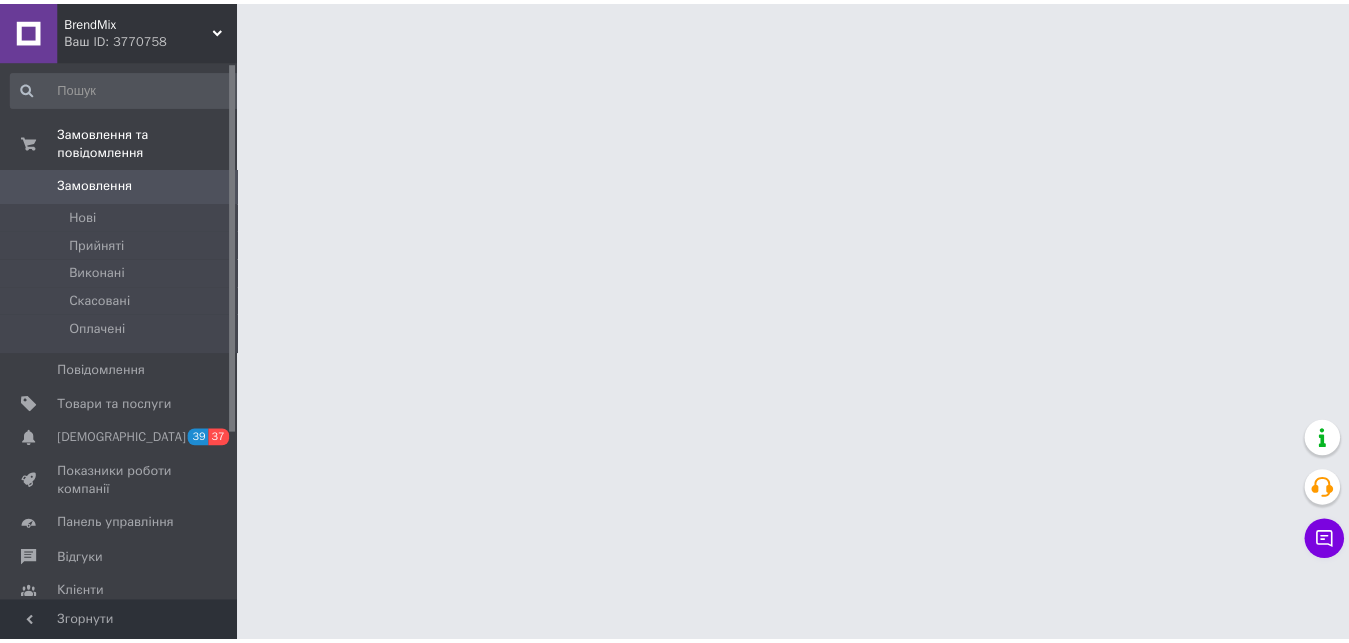 scroll, scrollTop: 0, scrollLeft: 0, axis: both 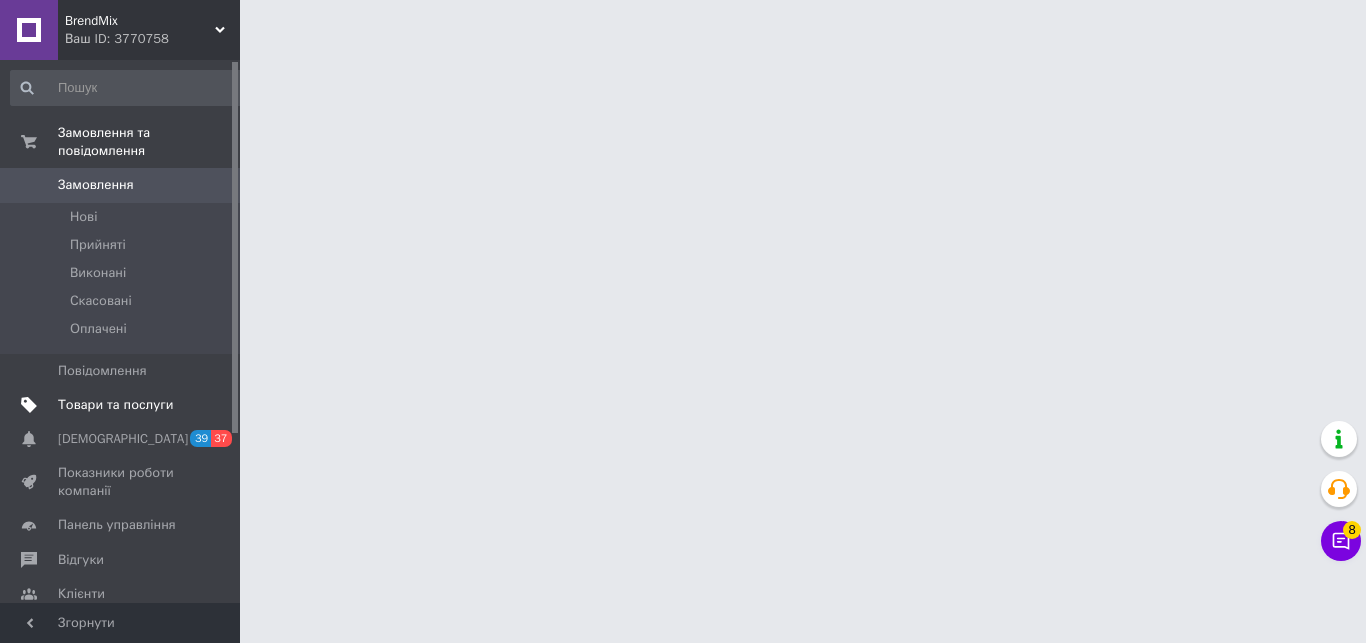 click on "Товари та послуги" at bounding box center (115, 405) 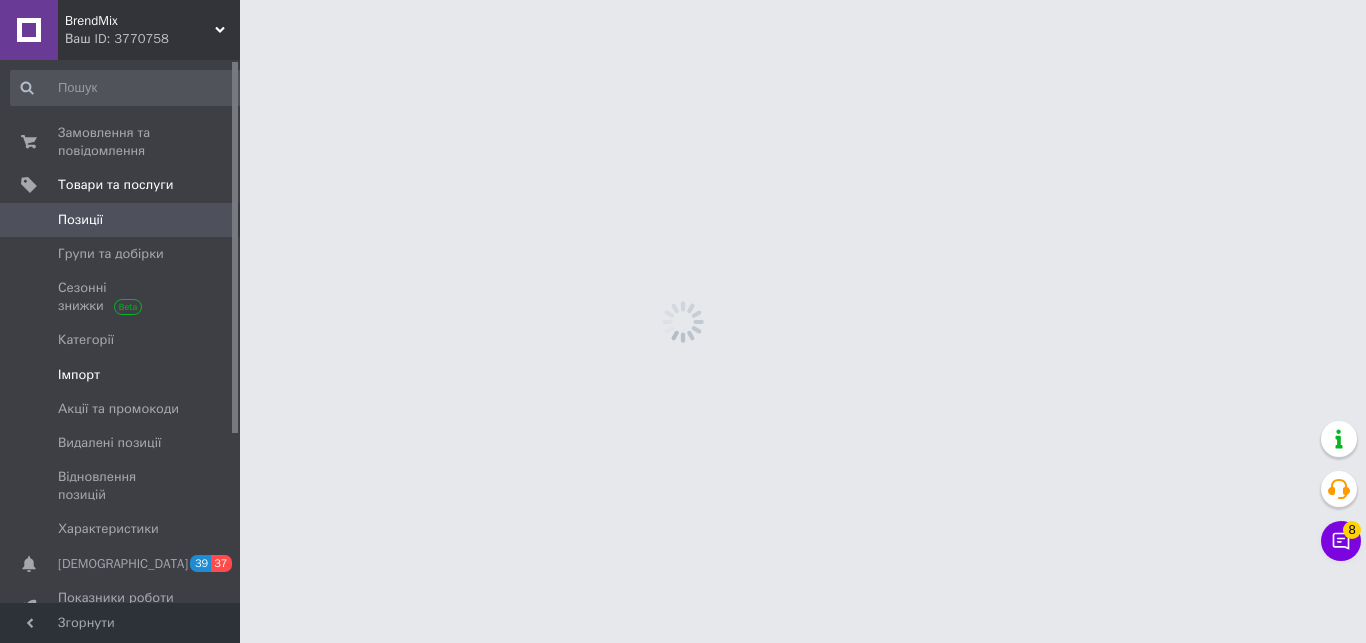 click on "Імпорт" at bounding box center [121, 375] 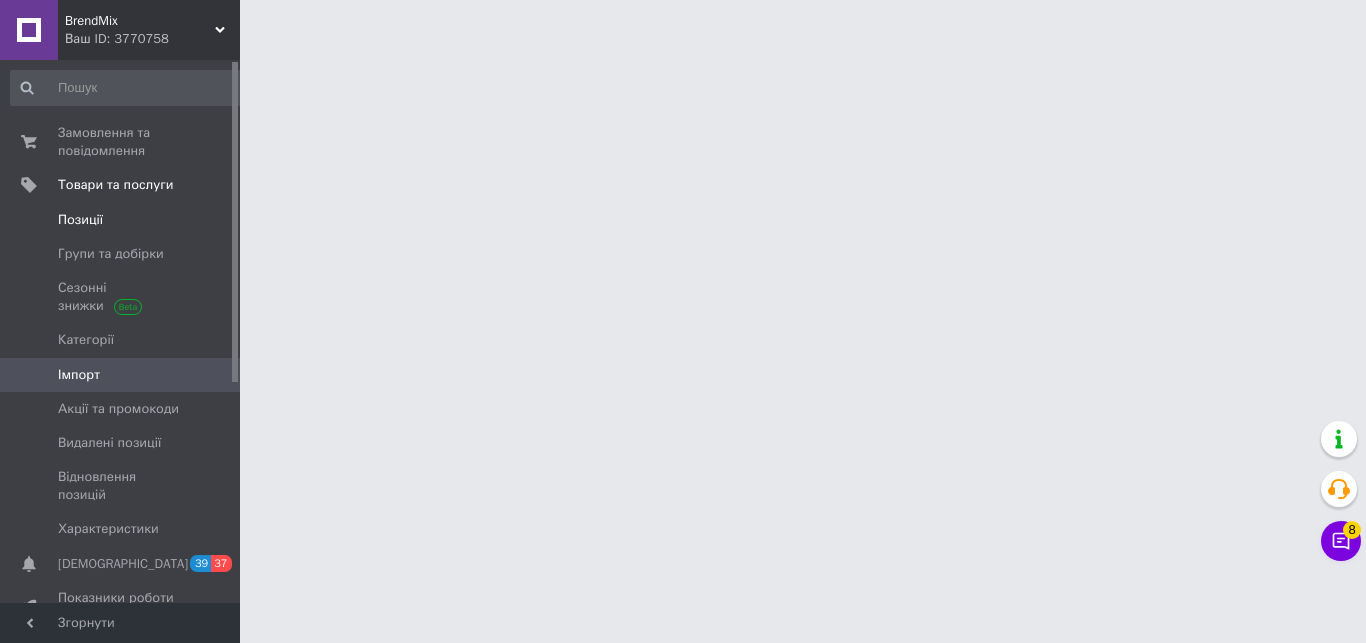 click on "Позиції" at bounding box center [121, 220] 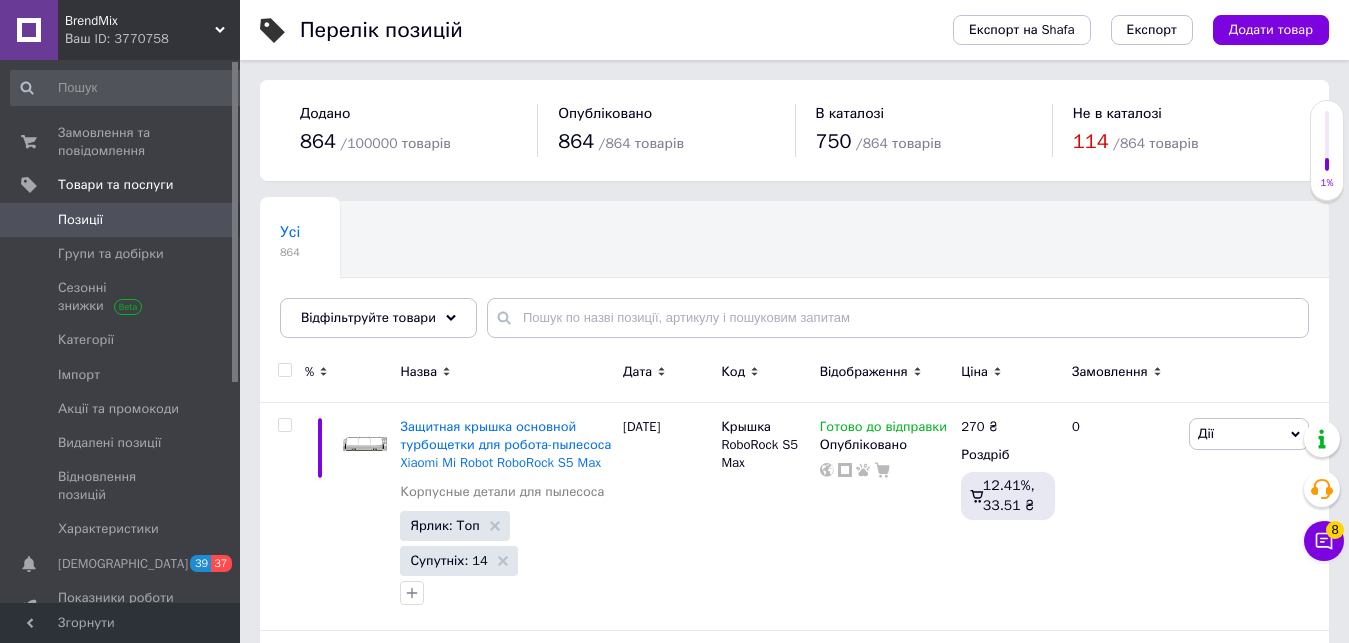 click on "Усі 864 Ok Відфільтровано...  Зберегти" at bounding box center (794, 279) 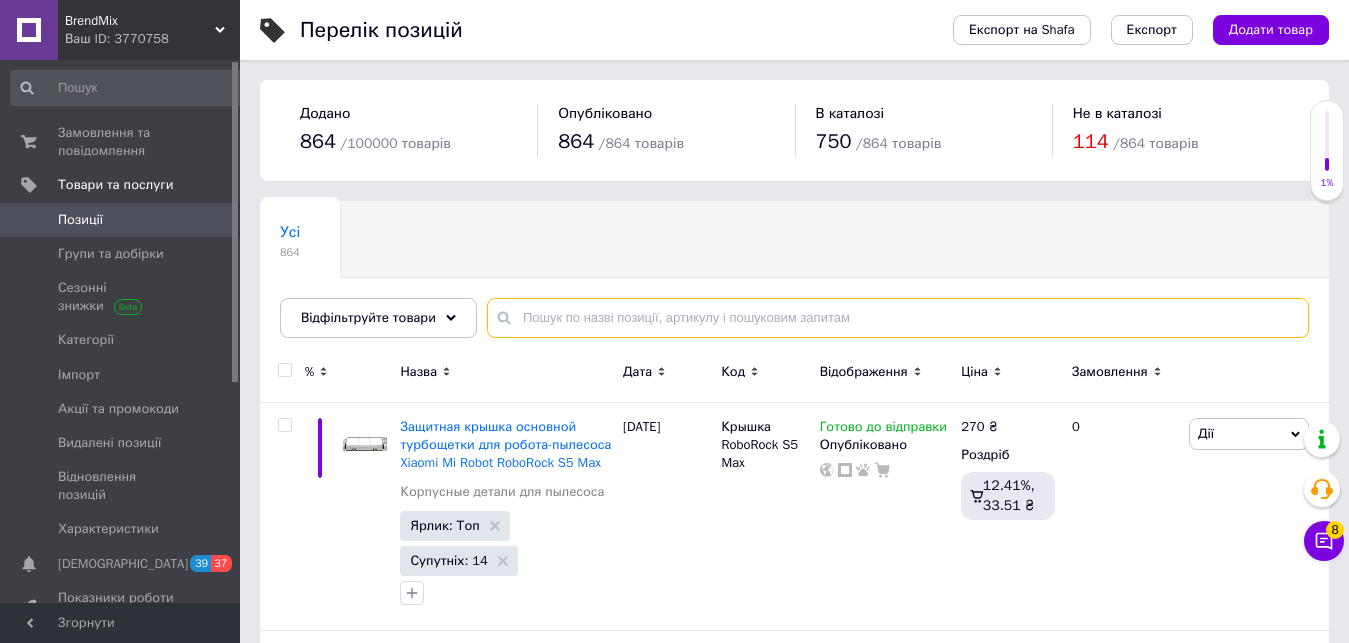 click at bounding box center [898, 318] 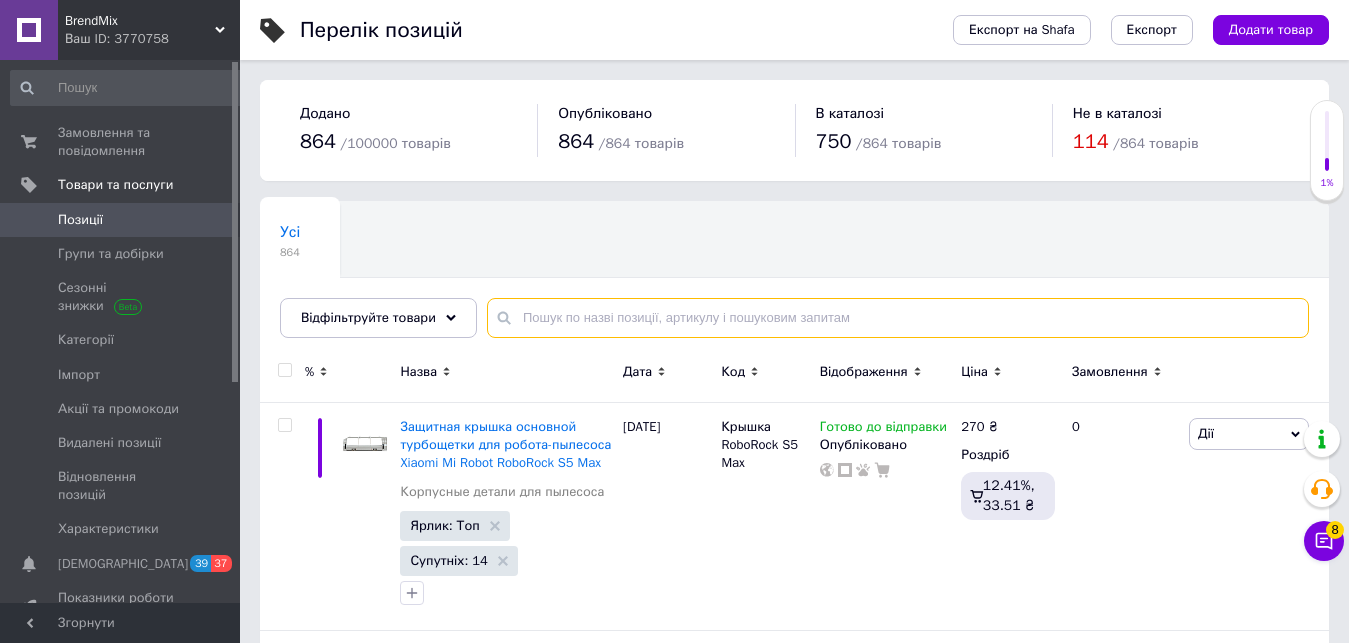 paste on "tchib" 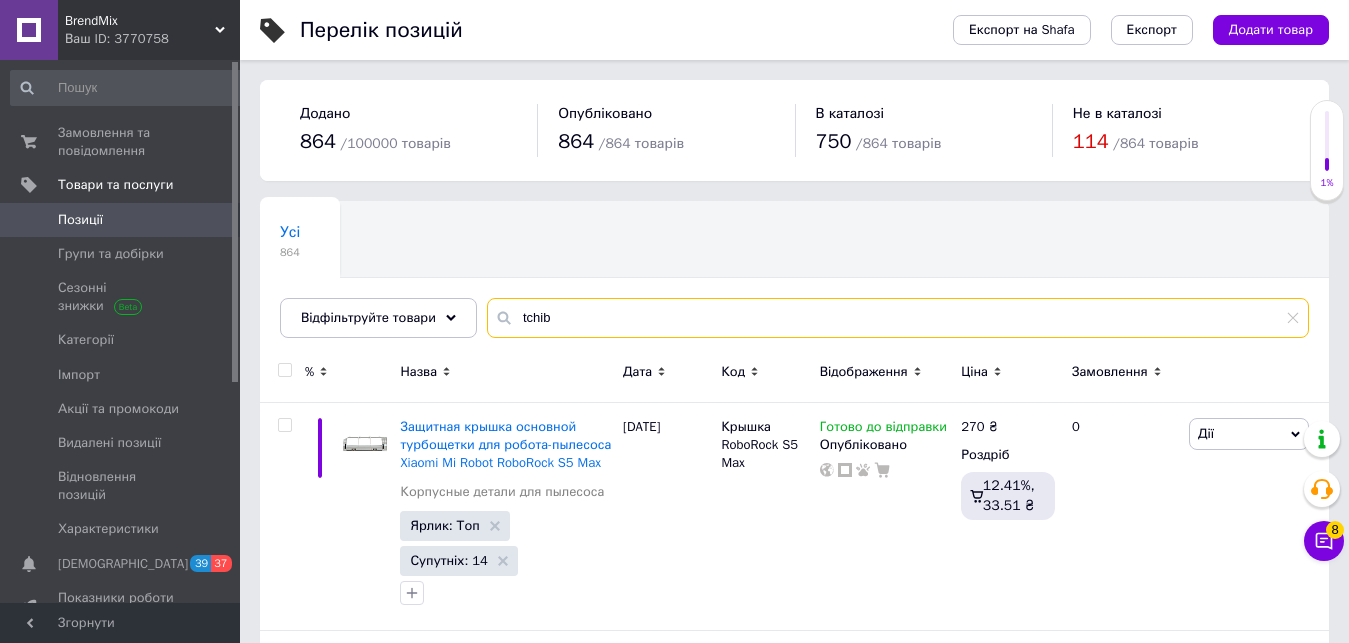 type on "tchib" 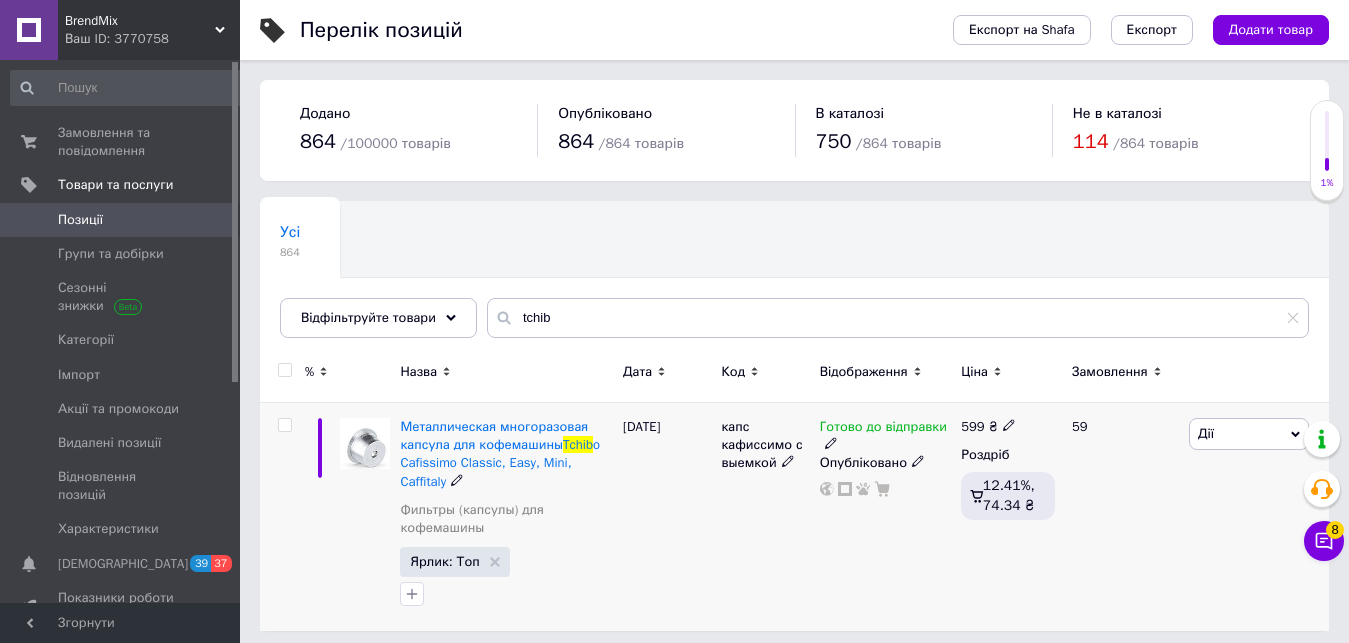 click 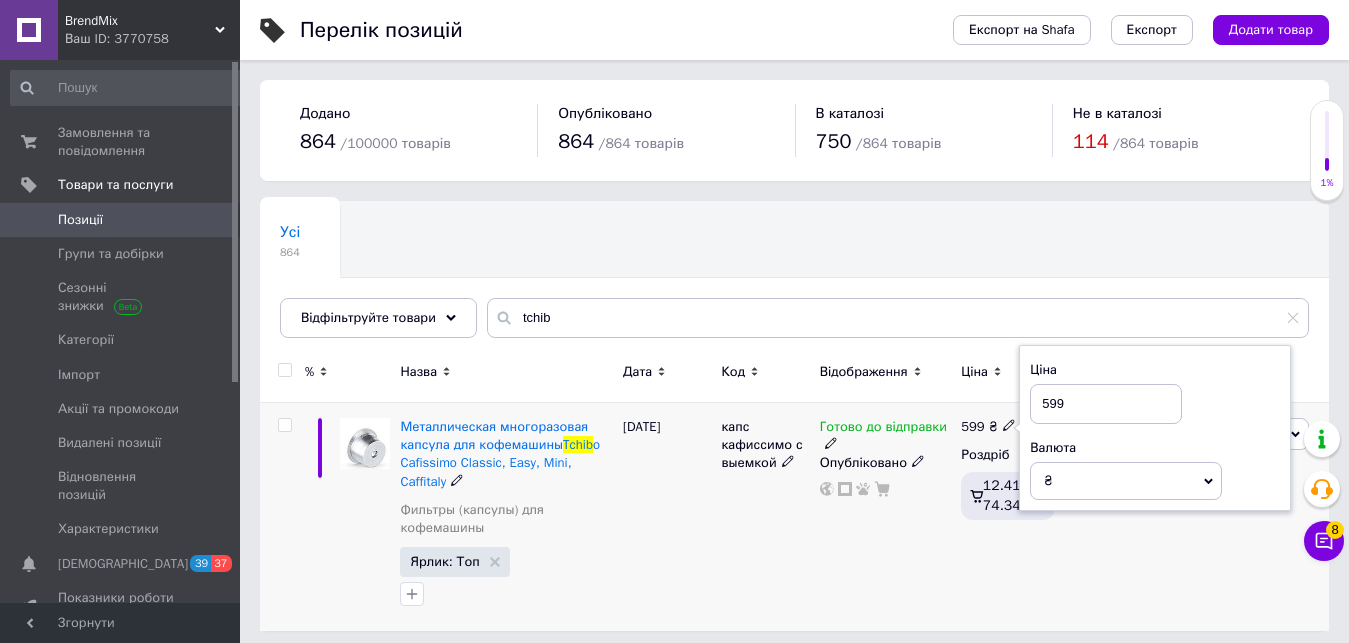 drag, startPoint x: 1068, startPoint y: 418, endPoint x: 1017, endPoint y: 417, distance: 51.009804 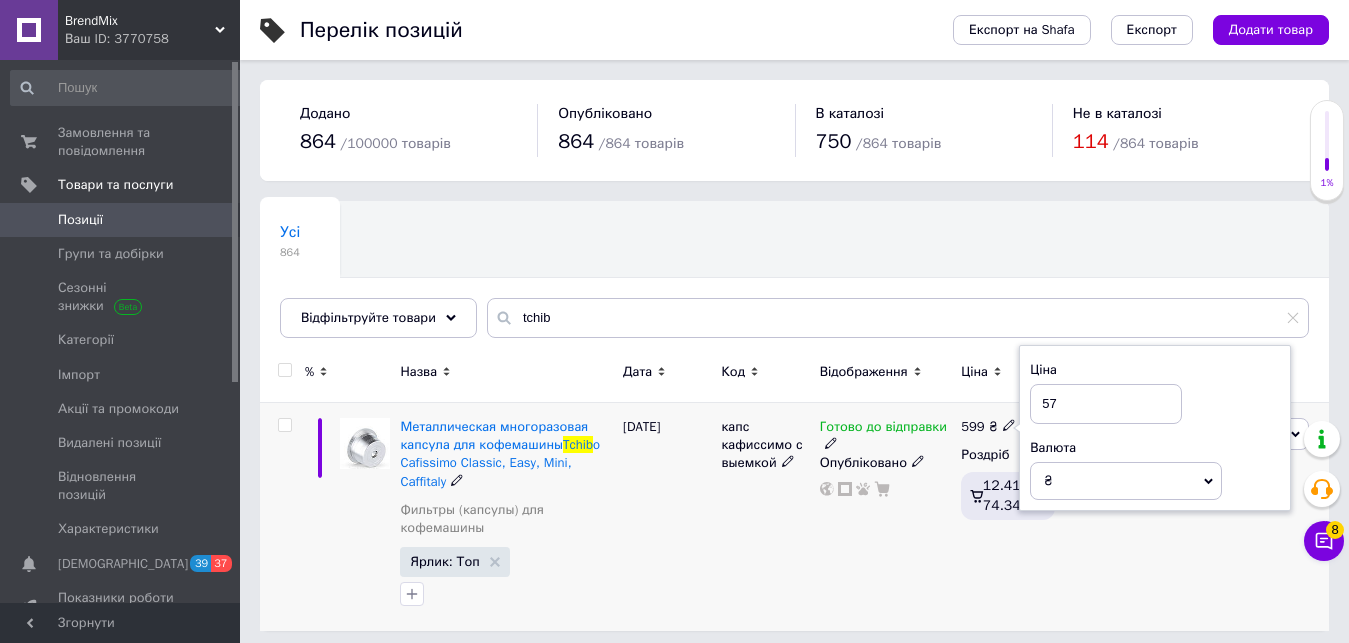 type on "575" 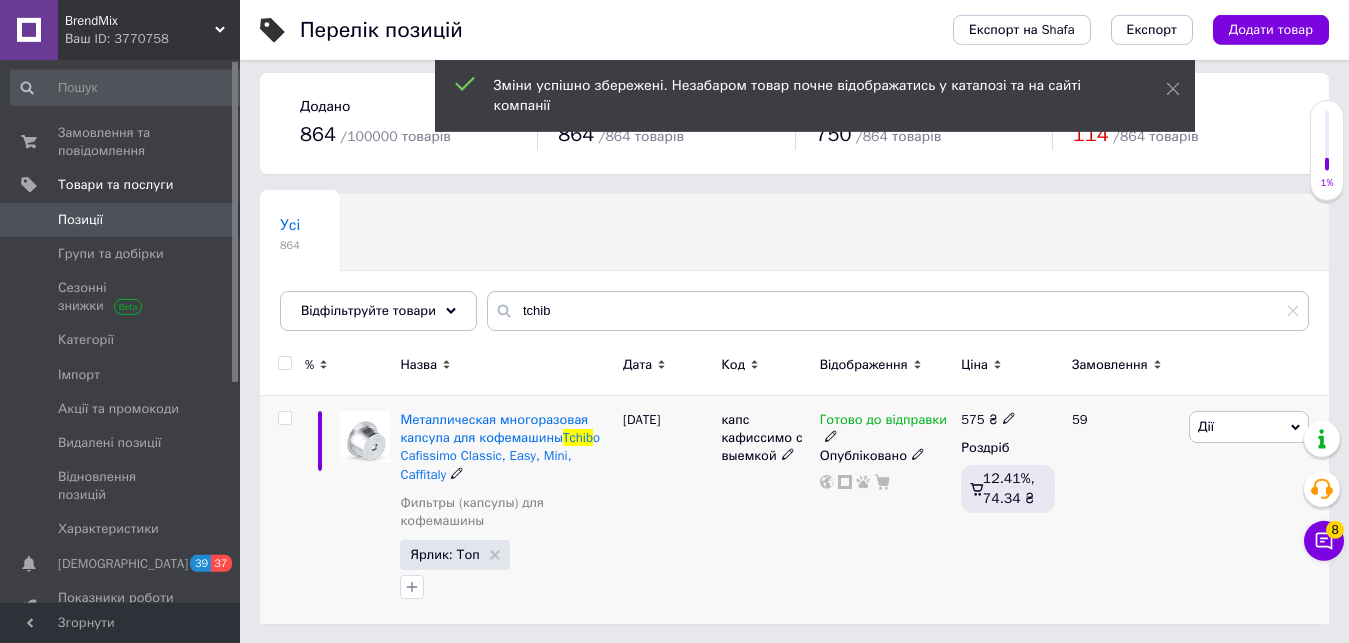 scroll, scrollTop: 8, scrollLeft: 0, axis: vertical 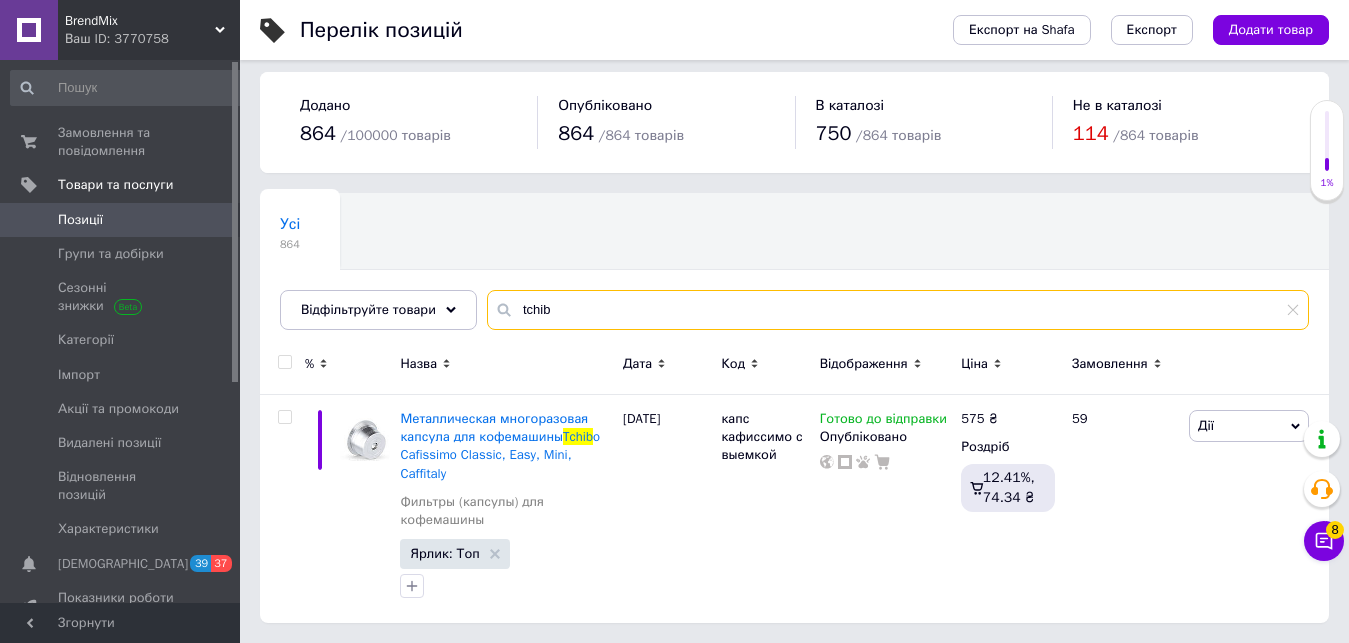 drag, startPoint x: 557, startPoint y: 305, endPoint x: 459, endPoint y: 307, distance: 98.02041 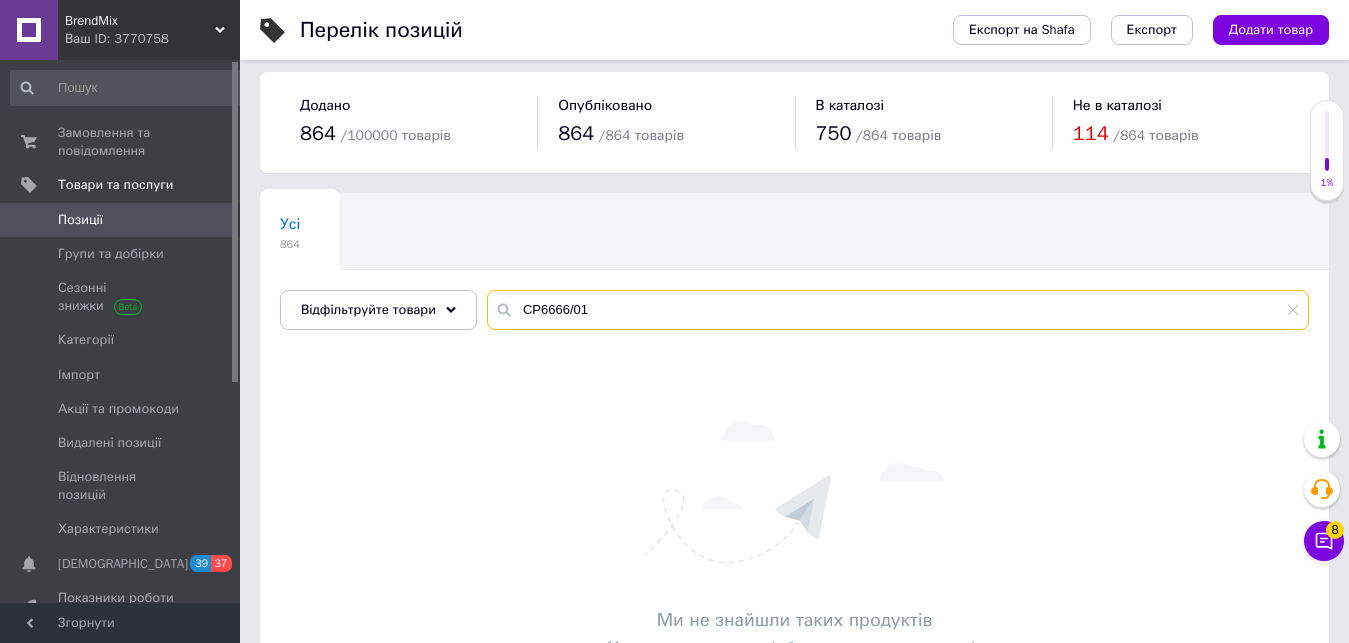 drag, startPoint x: 505, startPoint y: 320, endPoint x: 446, endPoint y: 320, distance: 59 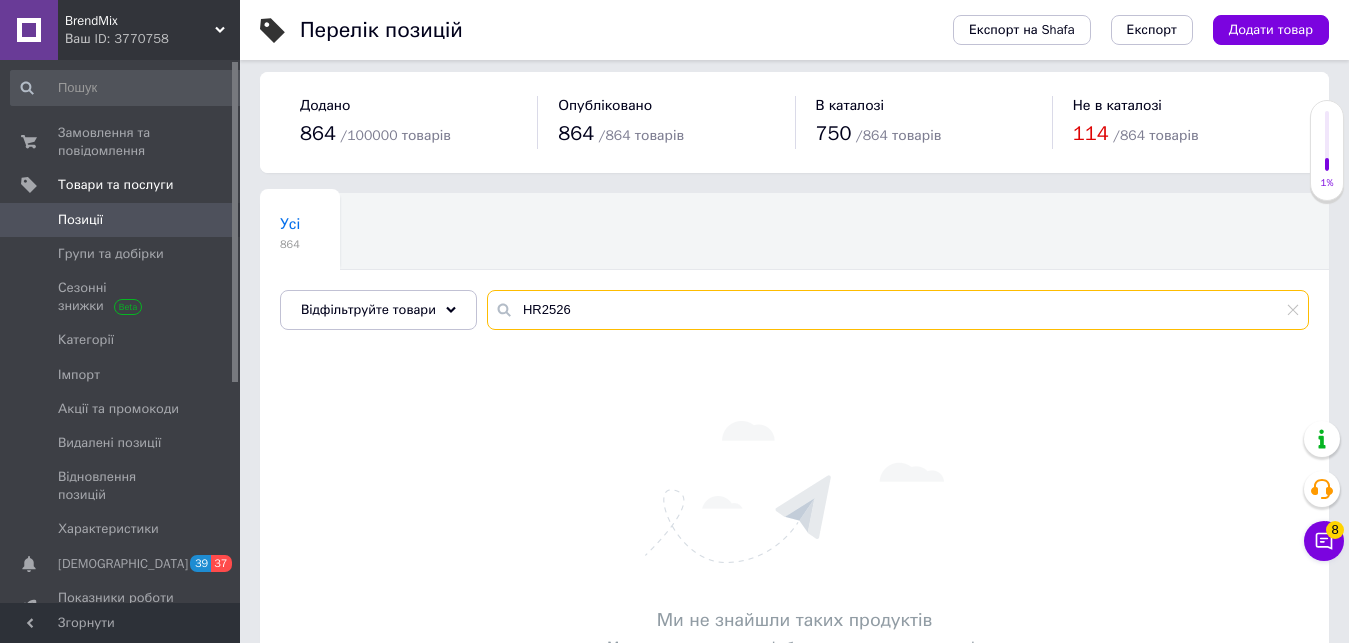 type on "HR2526" 